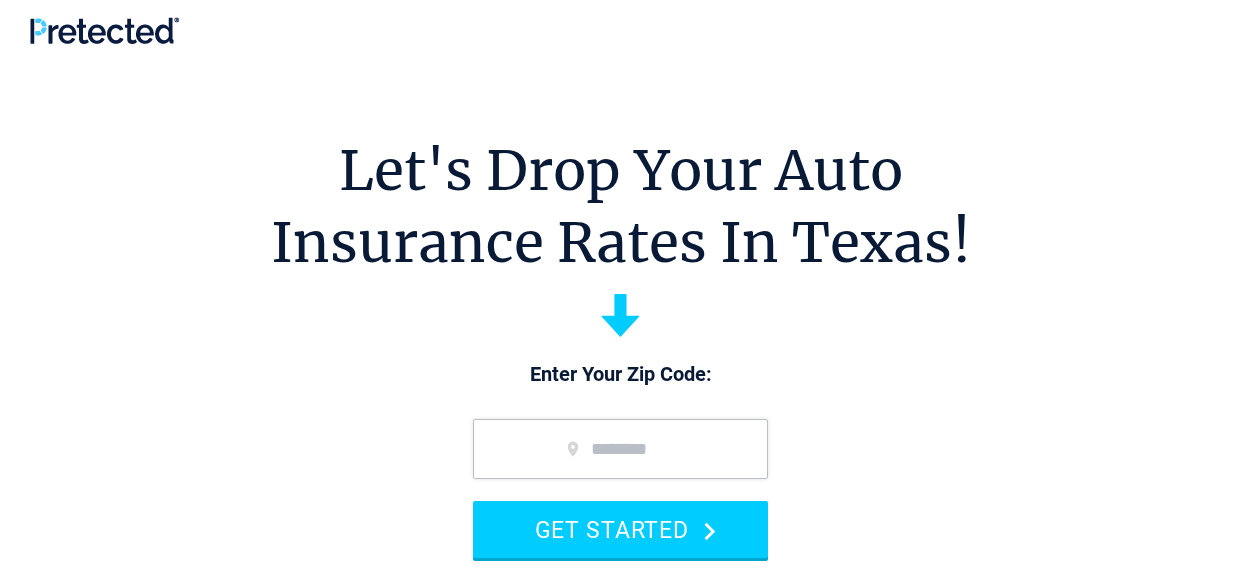 scroll, scrollTop: 0, scrollLeft: 0, axis: both 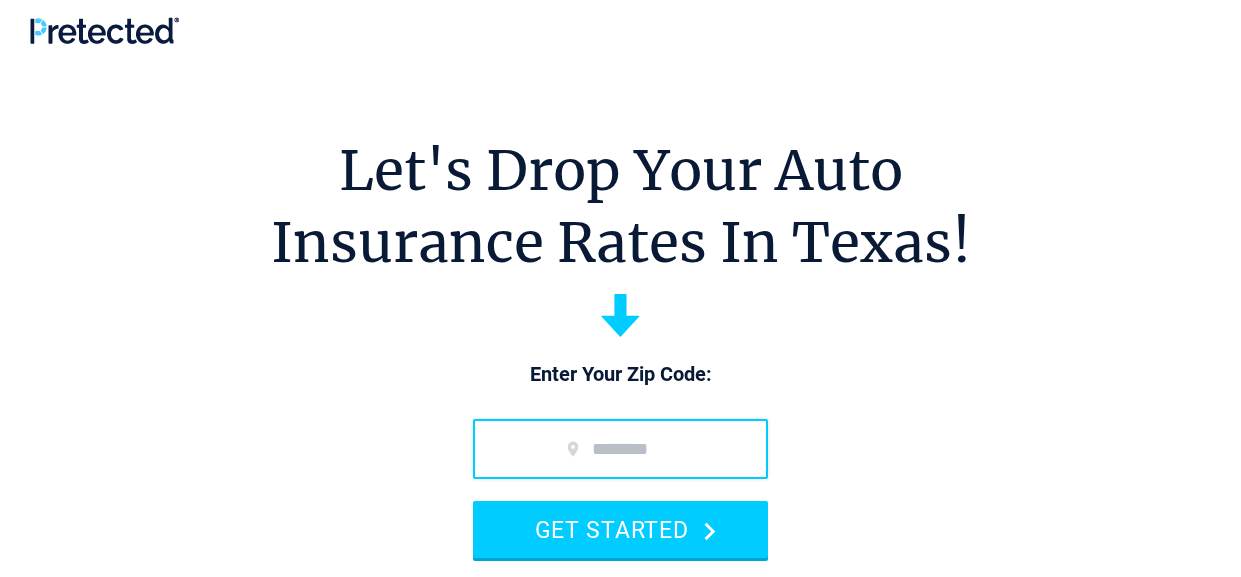click at bounding box center (620, 449) 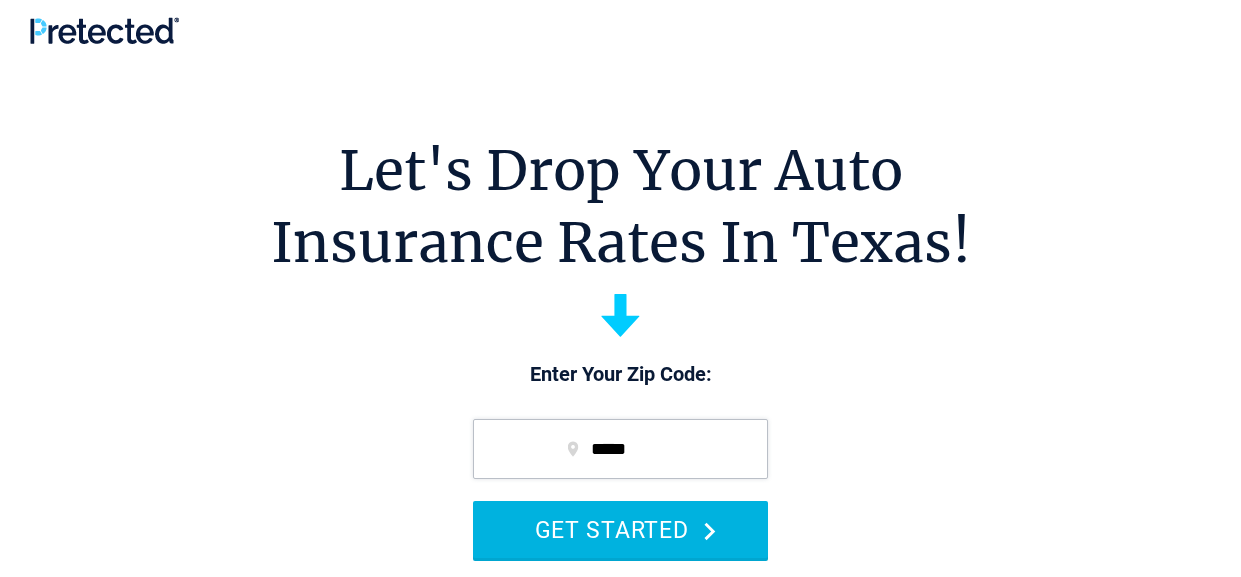click on "GET STARTED" at bounding box center [620, 529] 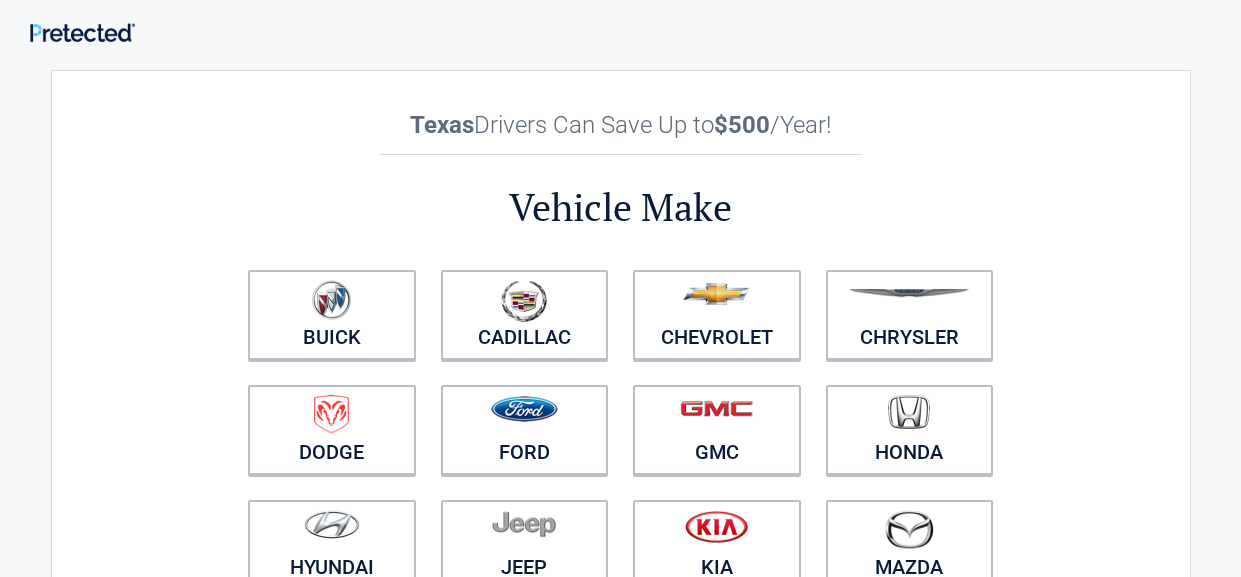 scroll, scrollTop: 0, scrollLeft: 0, axis: both 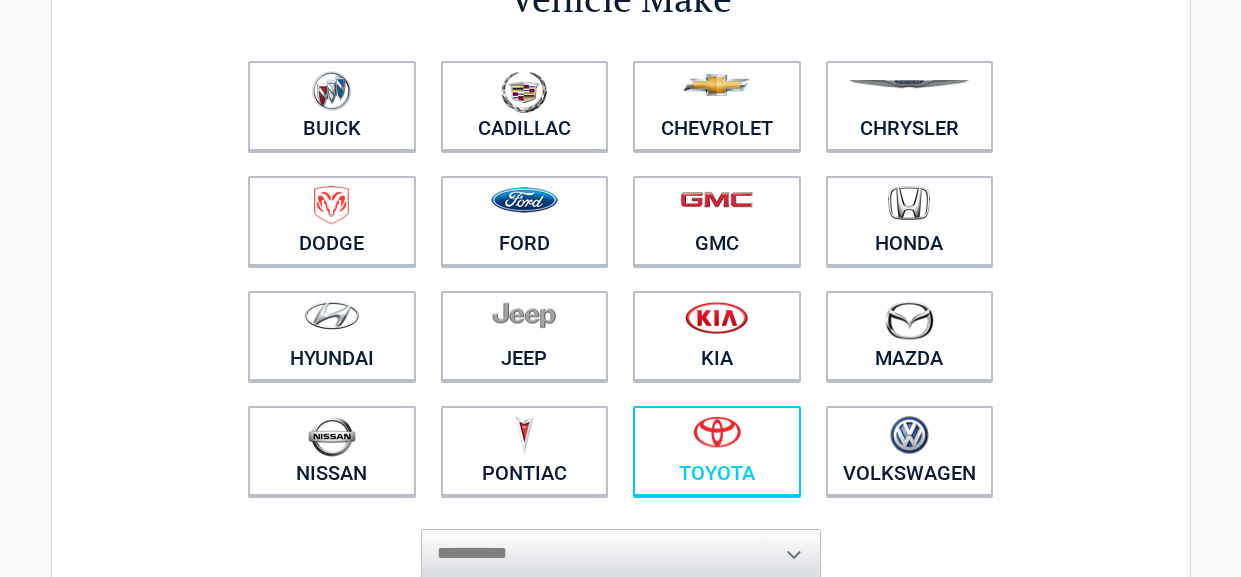 click on "Toyota" at bounding box center [717, 451] 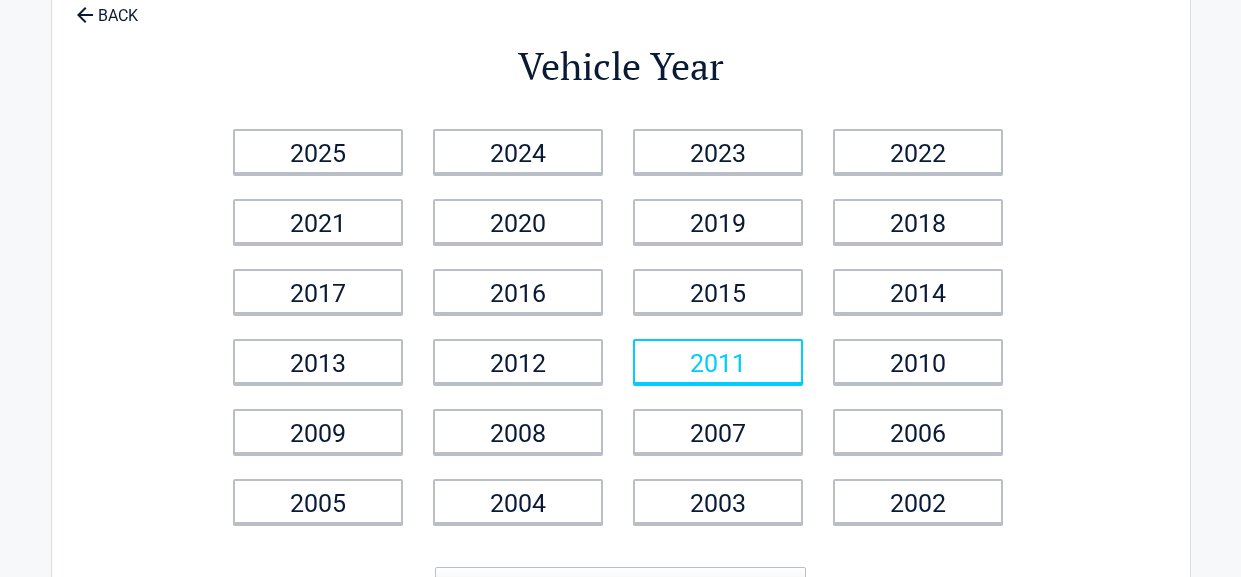 scroll, scrollTop: 0, scrollLeft: 0, axis: both 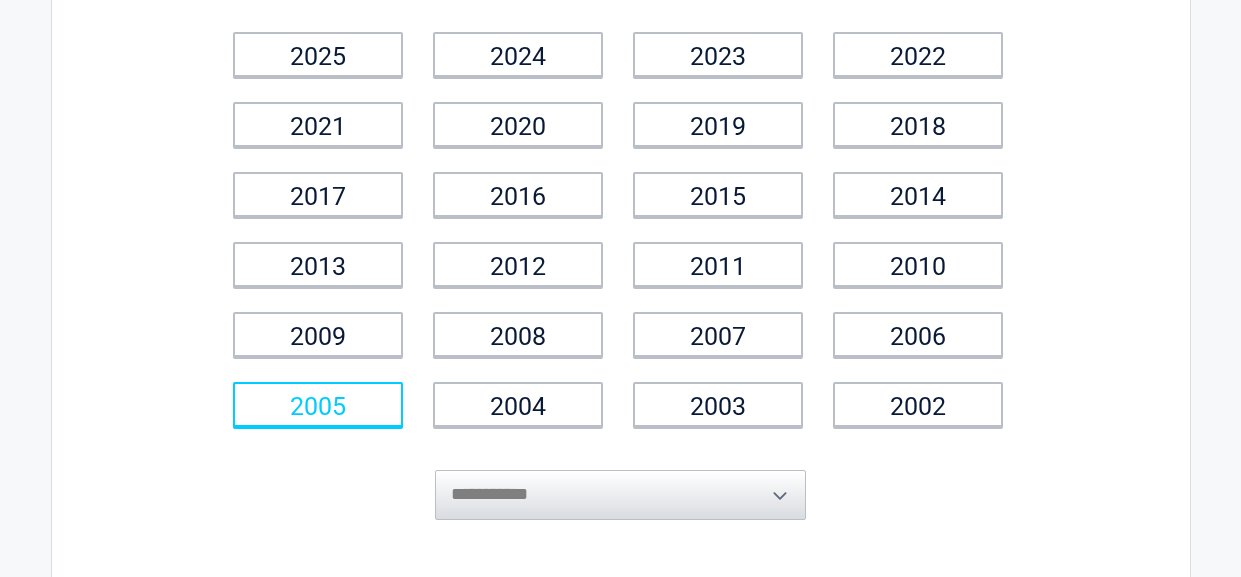 click on "2005" at bounding box center [318, 404] 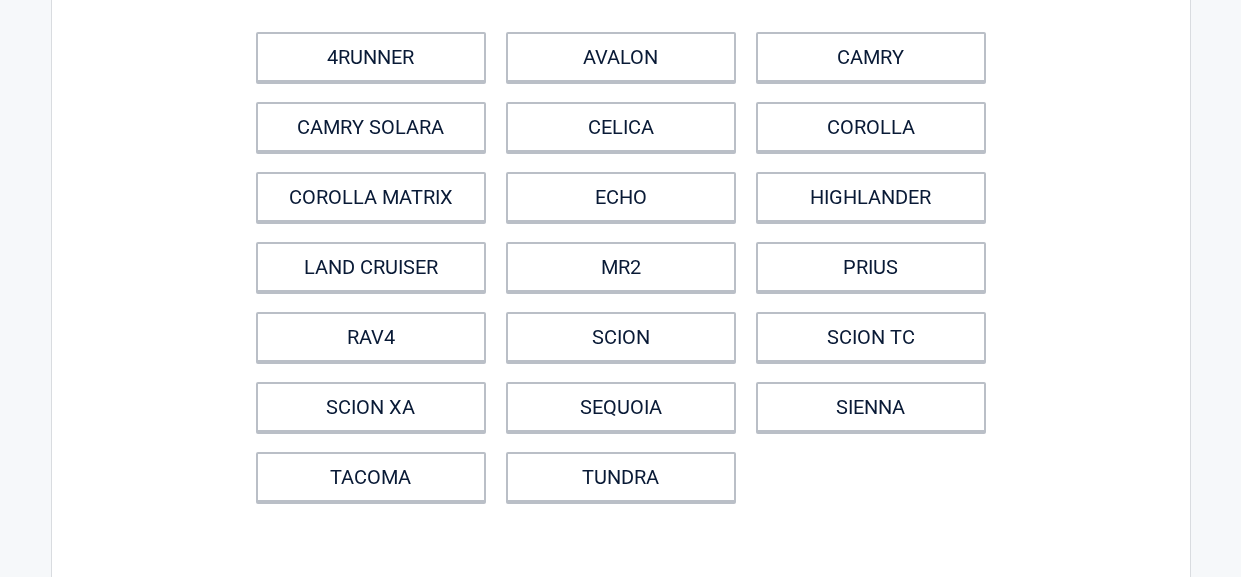 scroll, scrollTop: 0, scrollLeft: 0, axis: both 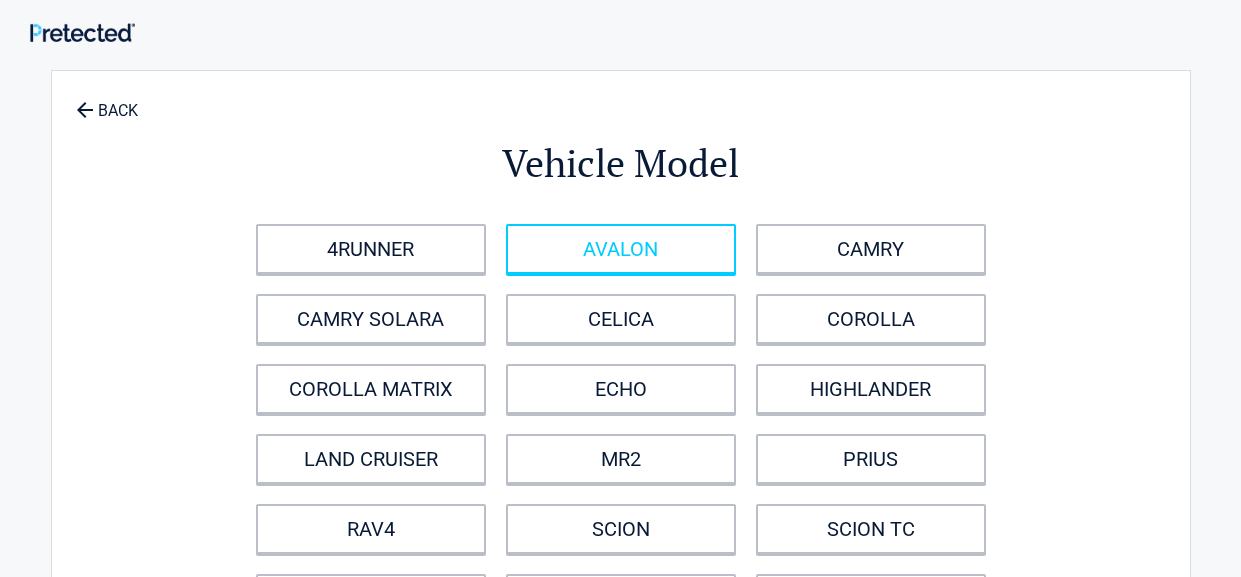 click on "AVALON" at bounding box center [621, 249] 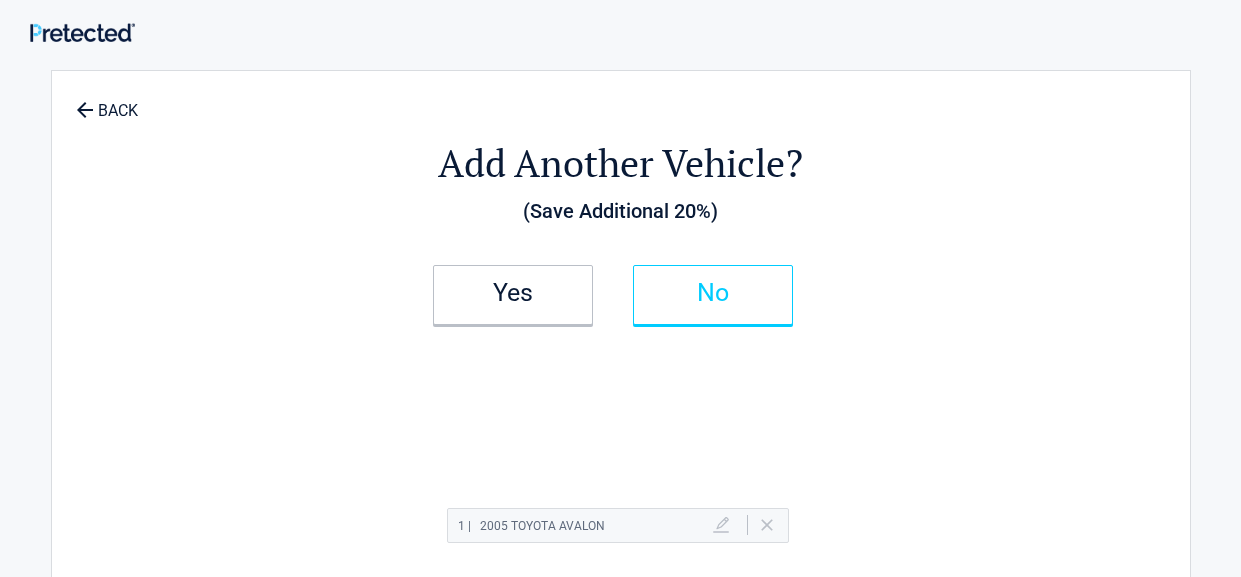 click on "No" at bounding box center [713, 293] 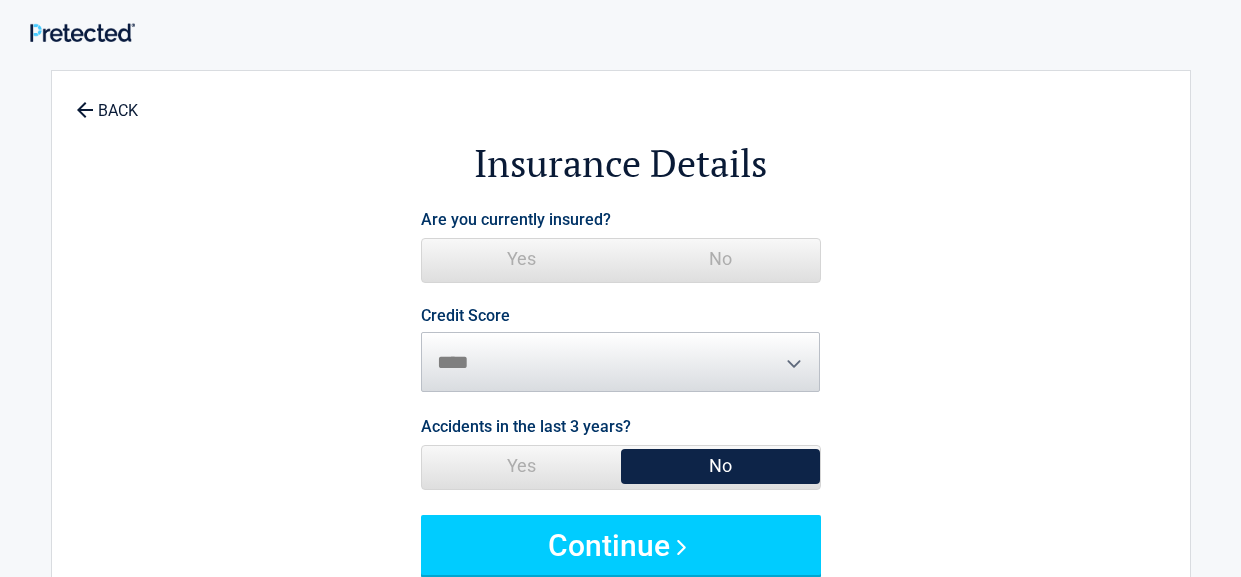 click on "No" at bounding box center [720, 259] 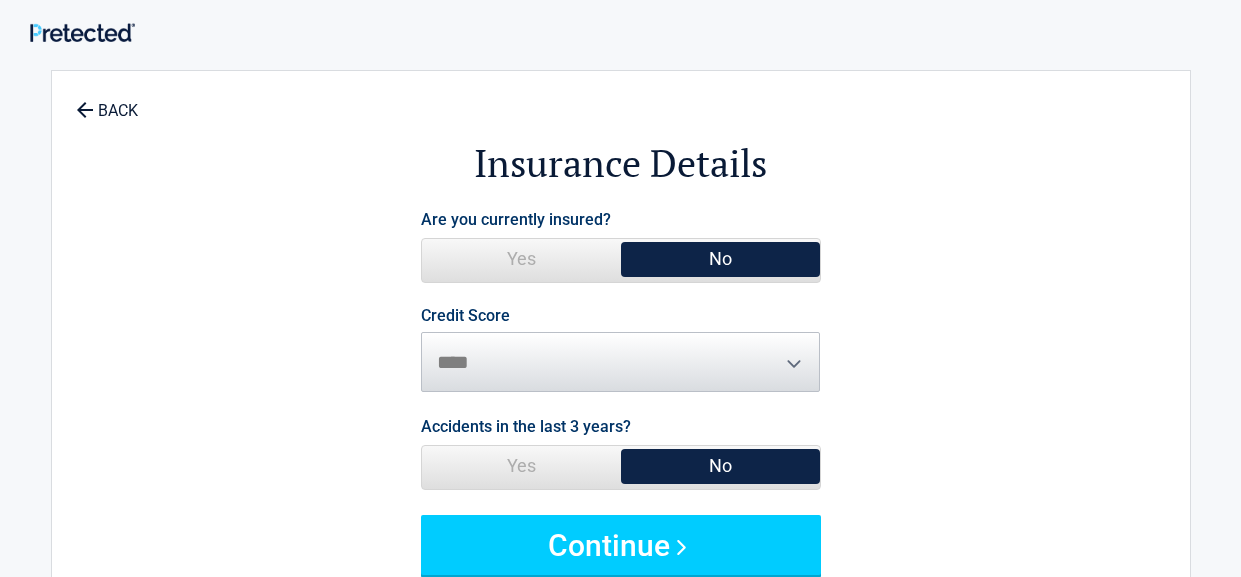 click on "Credit Score
*********
****
*******
****" at bounding box center (621, 350) 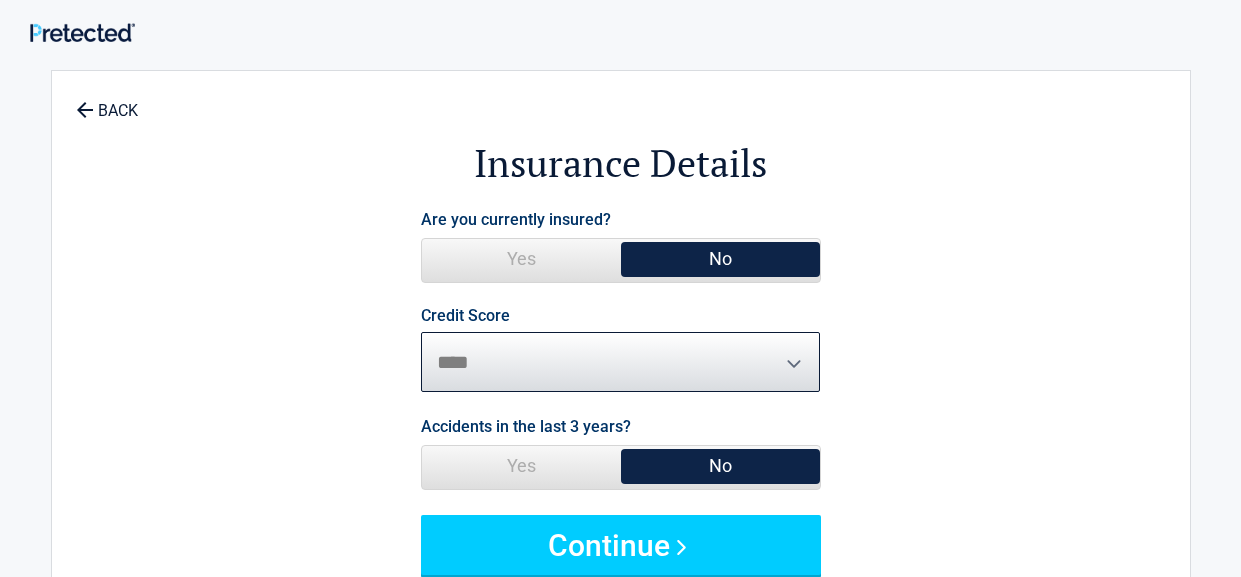 click on "*********
****
*******
****" at bounding box center [621, 362] 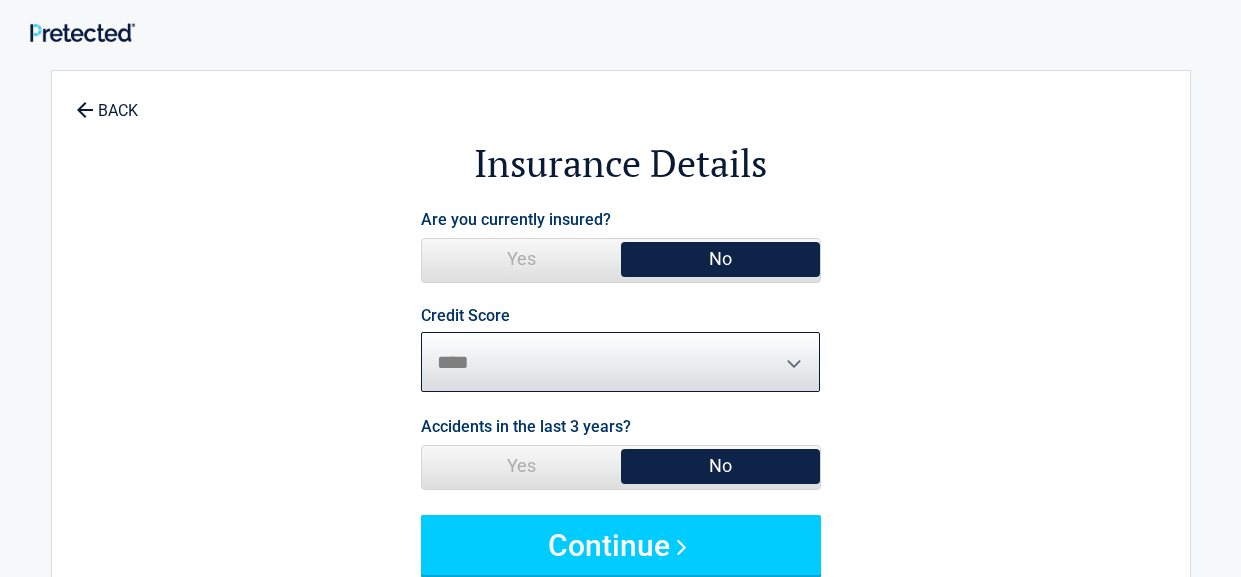 select on "*******" 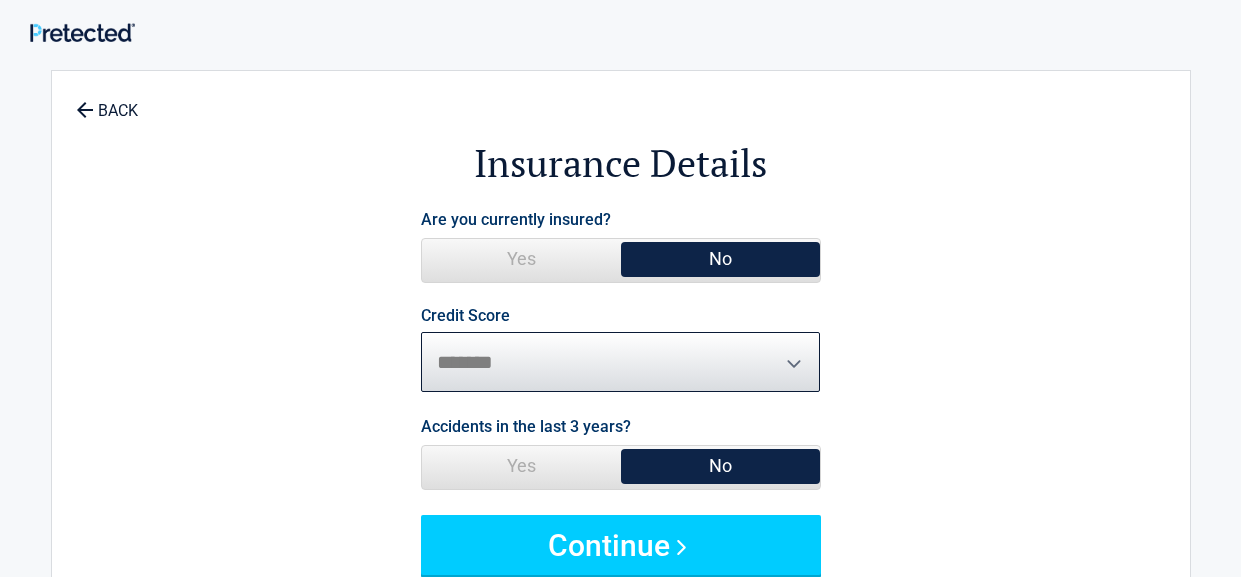 click on "*********
****
*******
****" at bounding box center (621, 362) 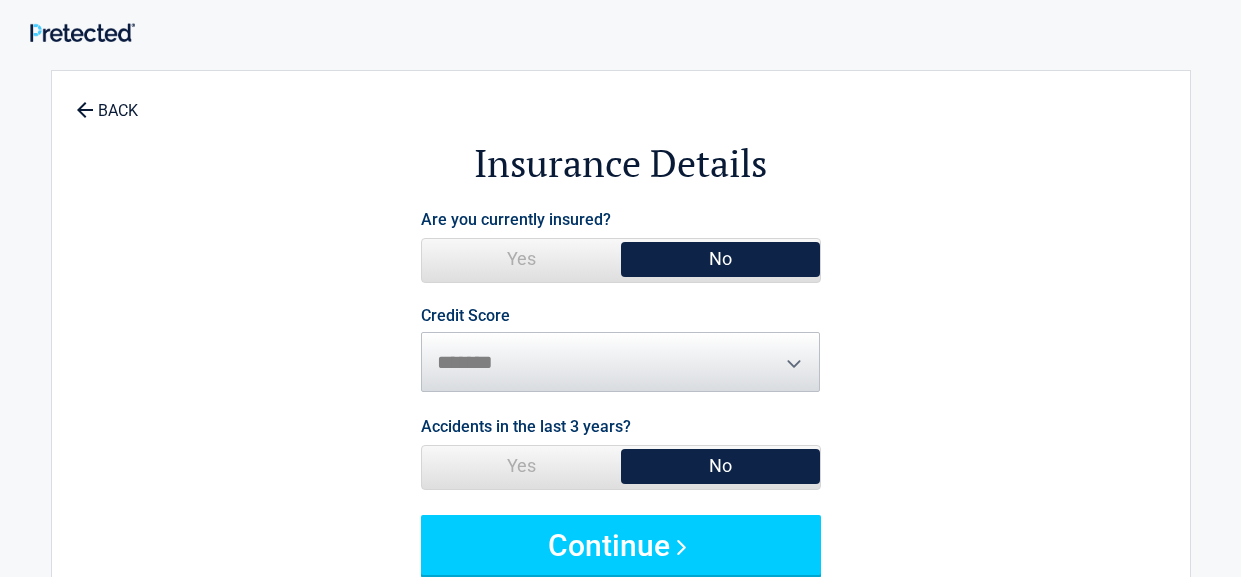 click on "No" at bounding box center [720, 466] 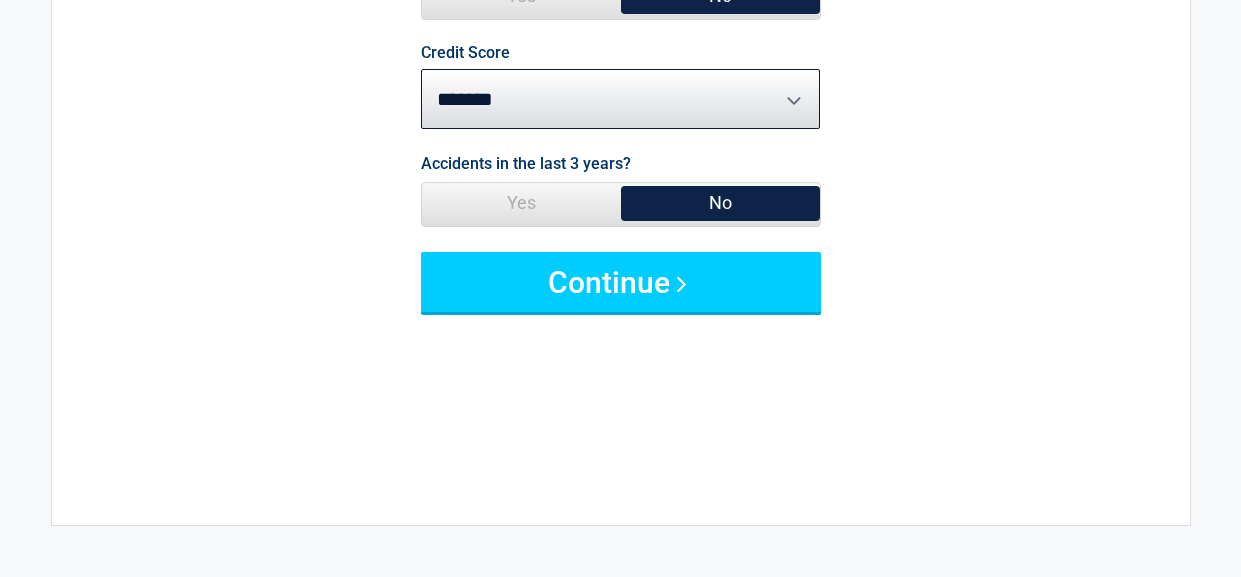 scroll, scrollTop: 260, scrollLeft: 0, axis: vertical 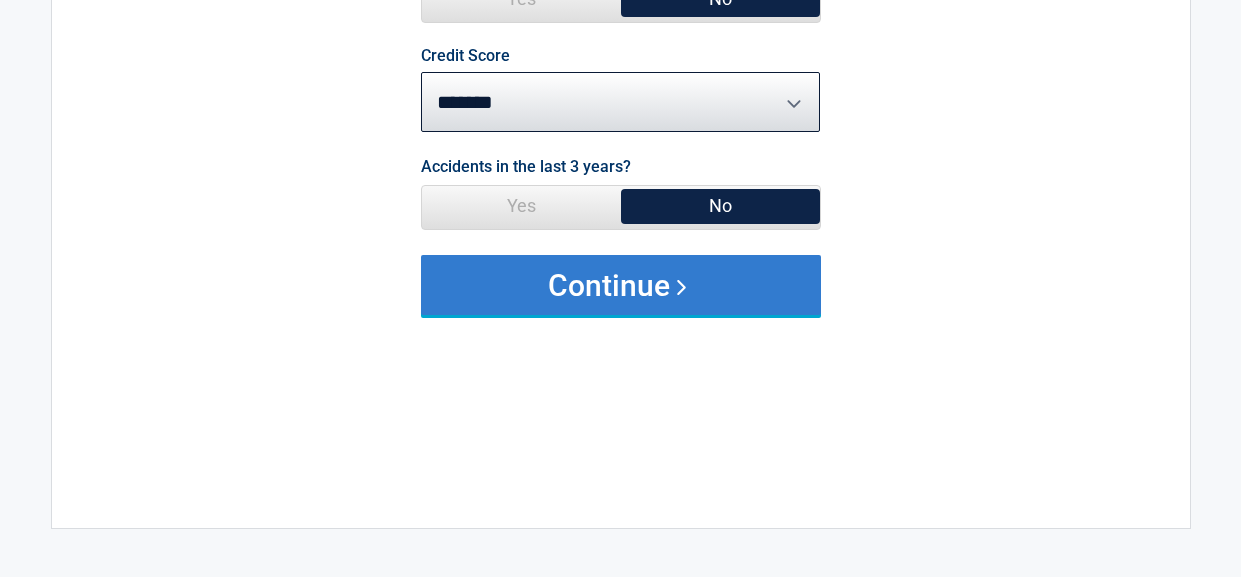 click on "Continue" at bounding box center (621, 285) 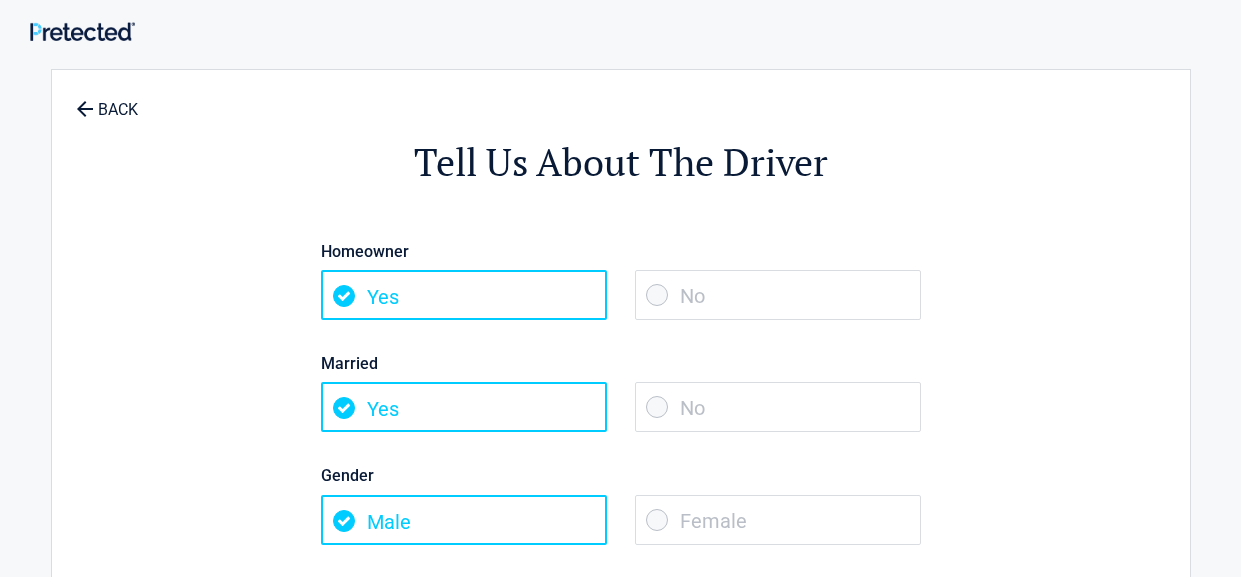 scroll, scrollTop: 0, scrollLeft: 0, axis: both 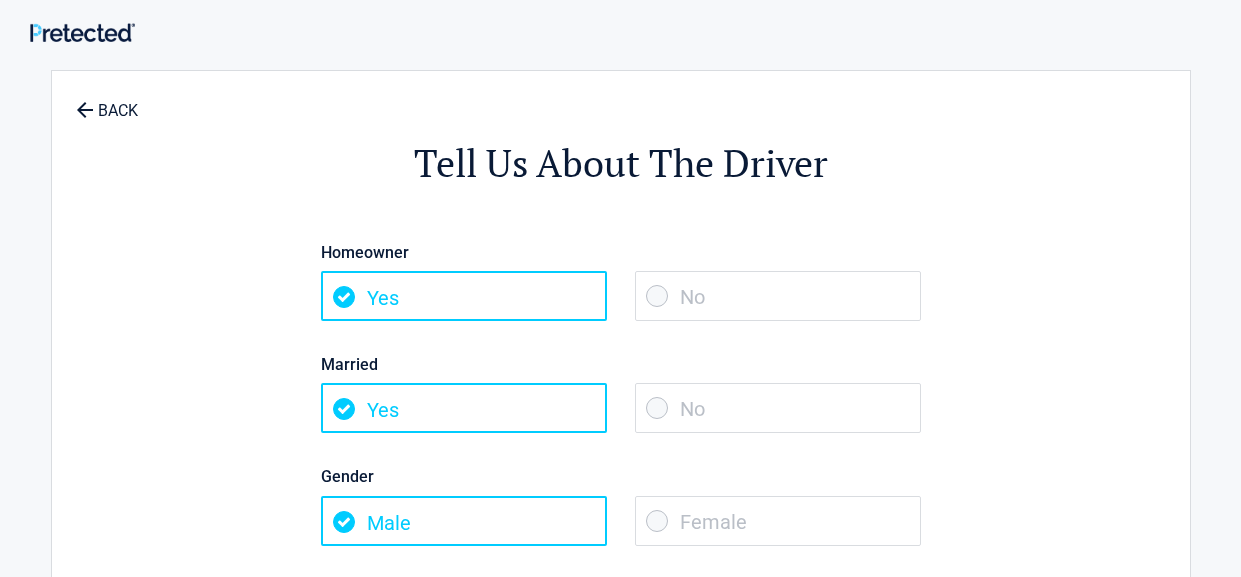 click on "No" at bounding box center (778, 296) 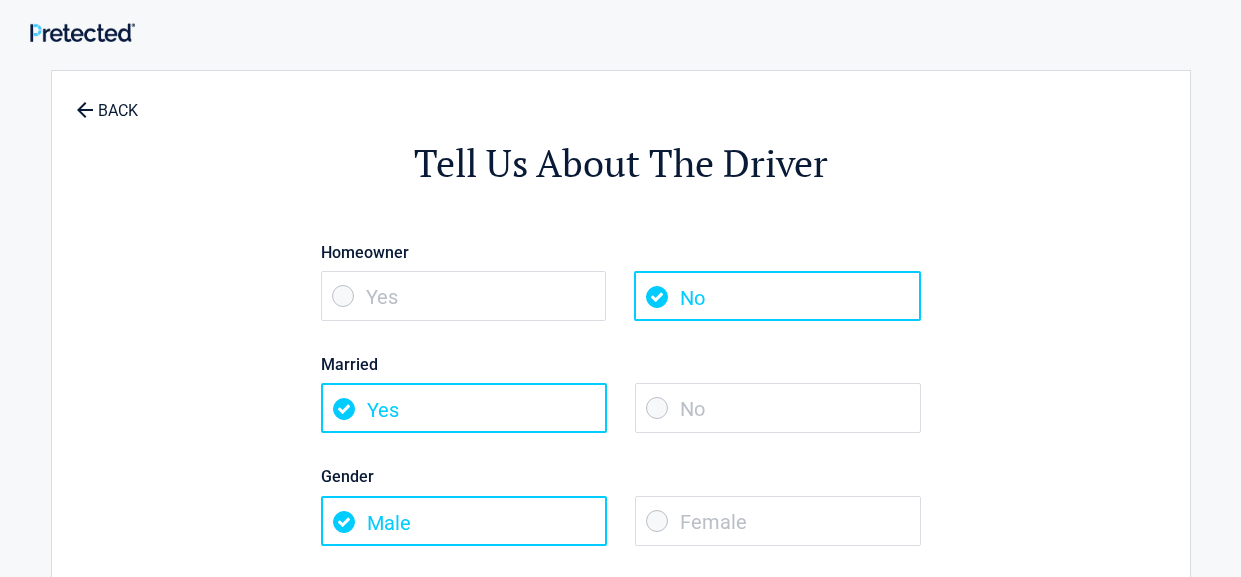 click on "Female" at bounding box center [778, 521] 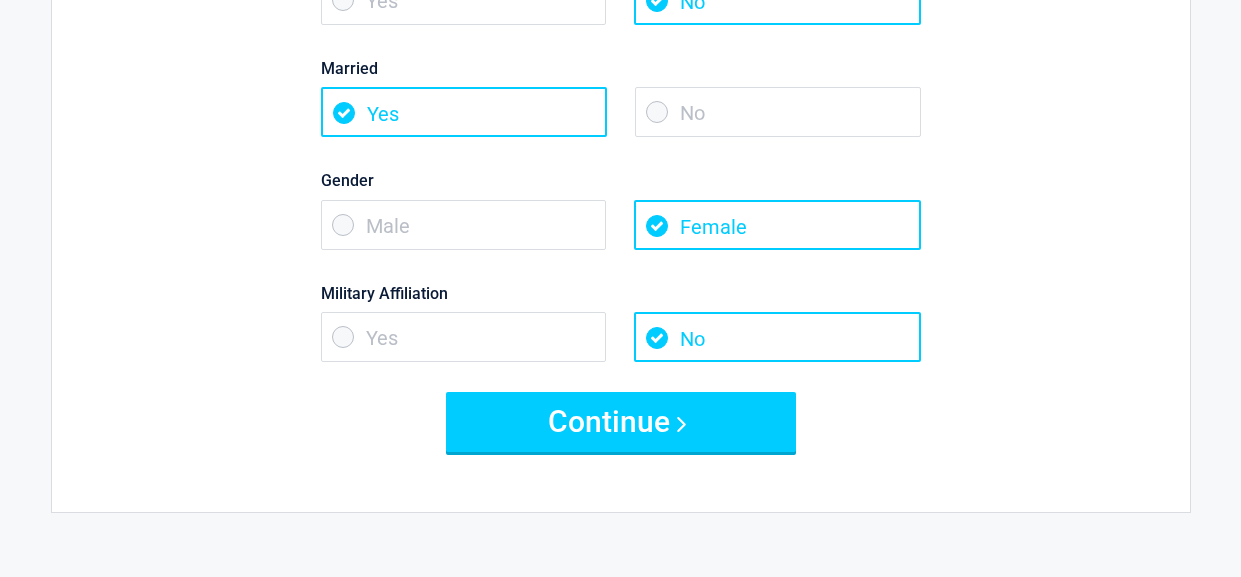 scroll, scrollTop: 309, scrollLeft: 0, axis: vertical 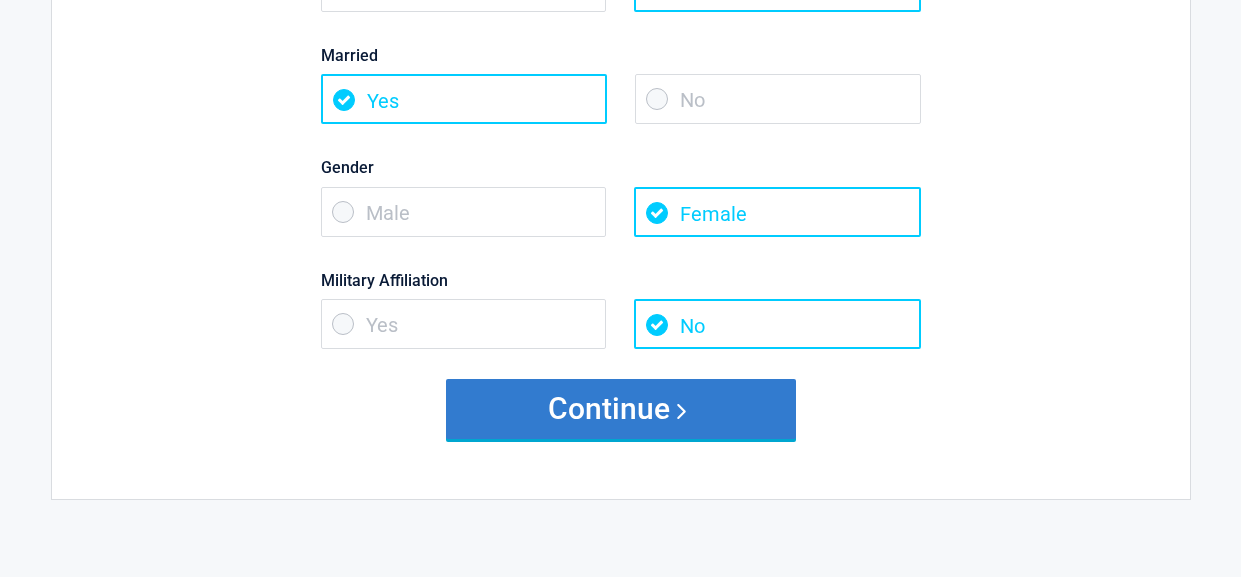 click on "Continue" at bounding box center (621, 409) 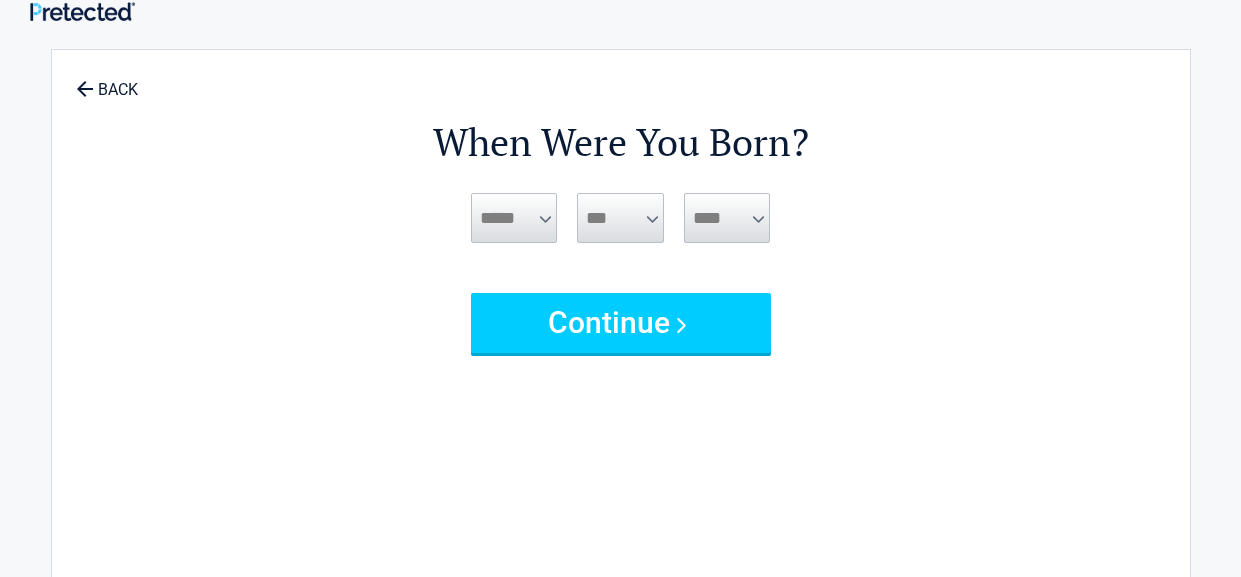 scroll, scrollTop: 0, scrollLeft: 0, axis: both 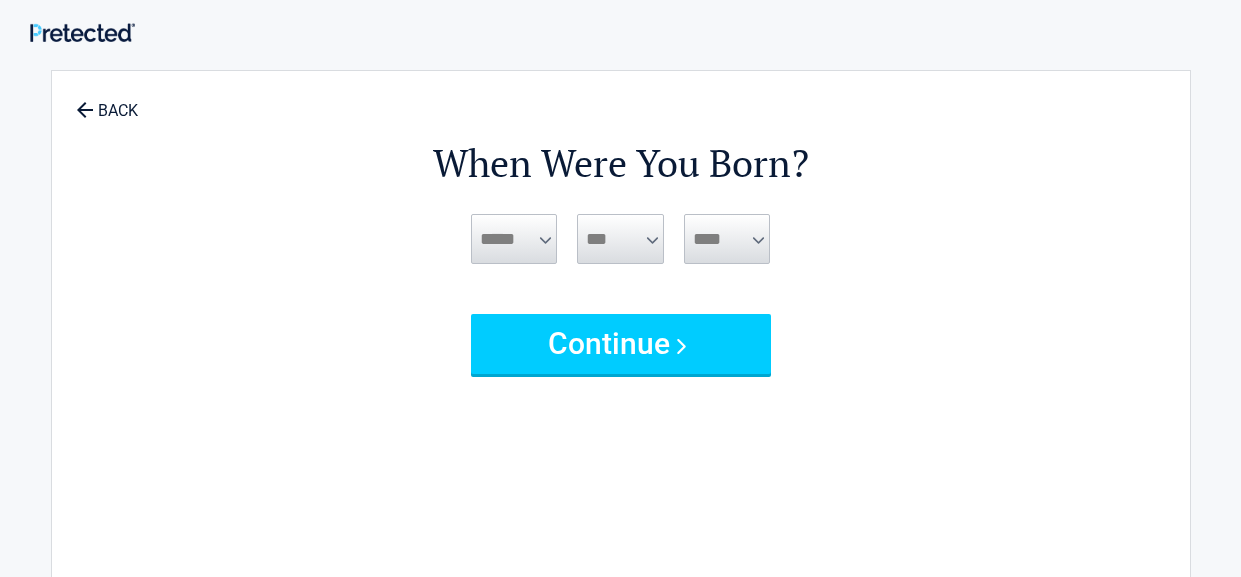 click on "*****
***
***
***
***
***
***
***
***
***
***
***
***" at bounding box center [514, 239] 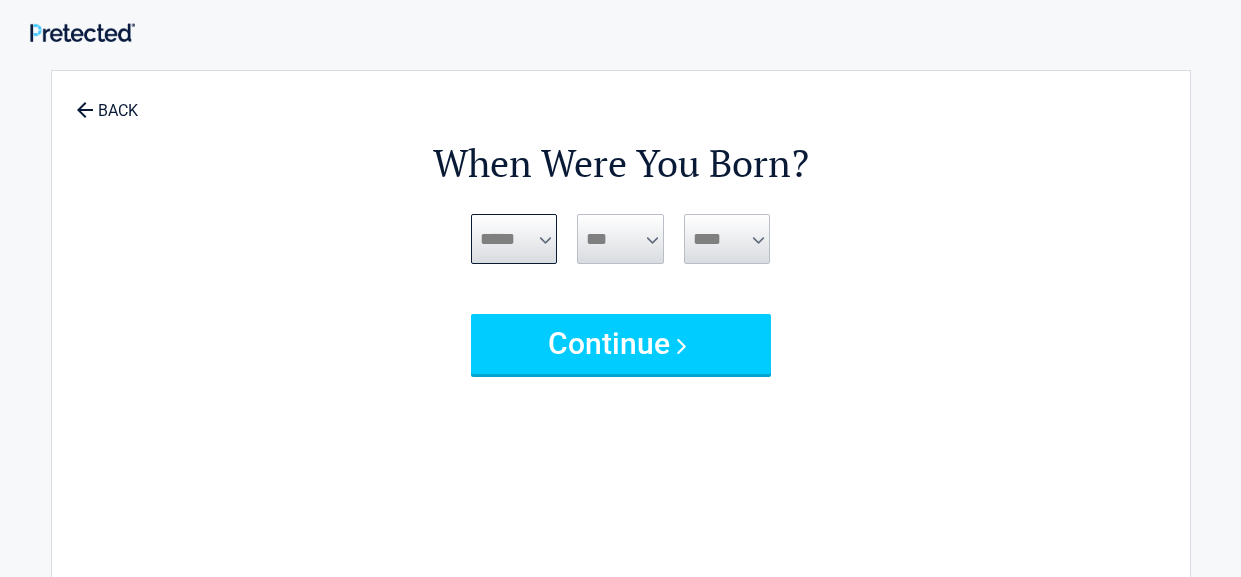 click on "*****
***
***
***
***
***
***
***
***
***
***
***
***" at bounding box center [514, 239] 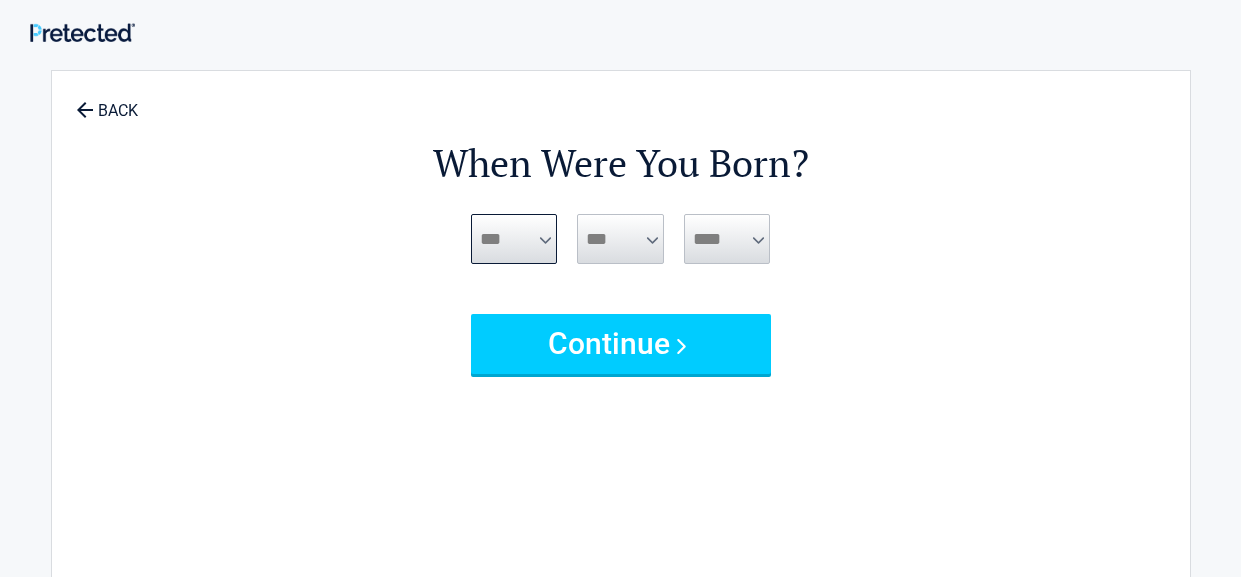 click on "*****
***
***
***
***
***
***
***
***
***
***
***
***" at bounding box center (514, 239) 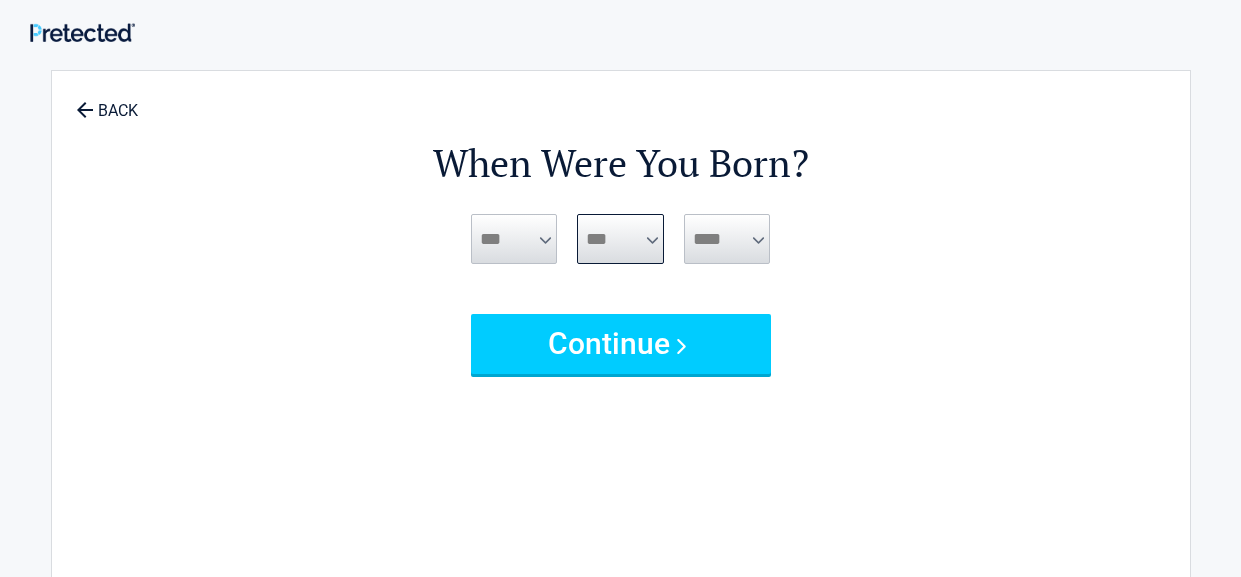click on "*** * * * * * * * * * ** ** ** ** ** ** ** ** ** ** ** ** ** ** ** ** ** ** ** ** ** **" at bounding box center [620, 239] 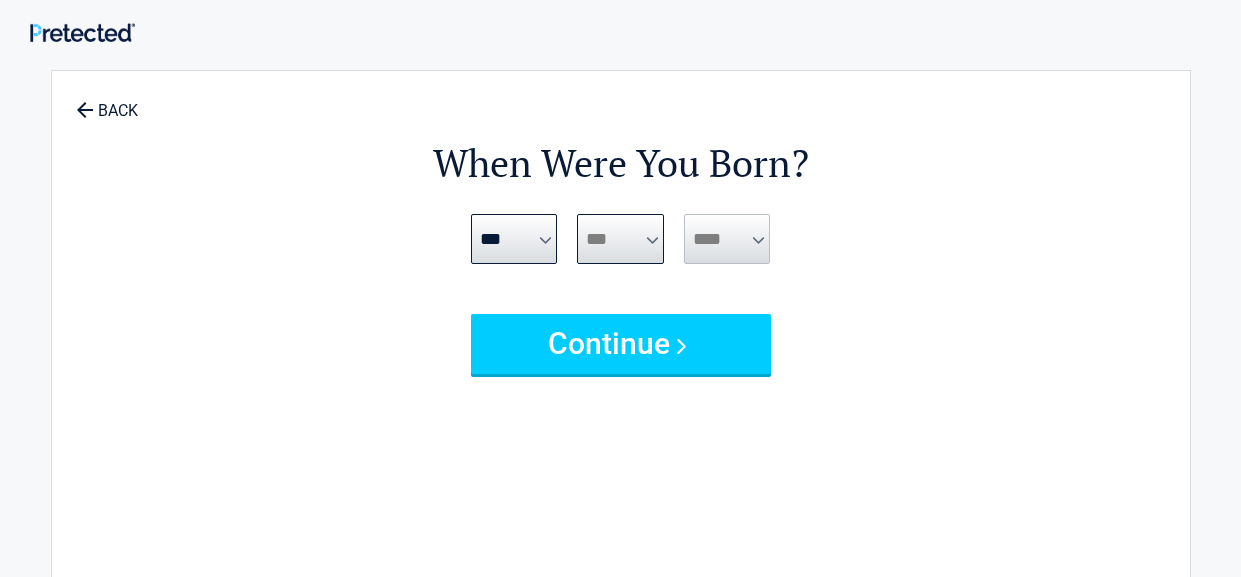 select on "**" 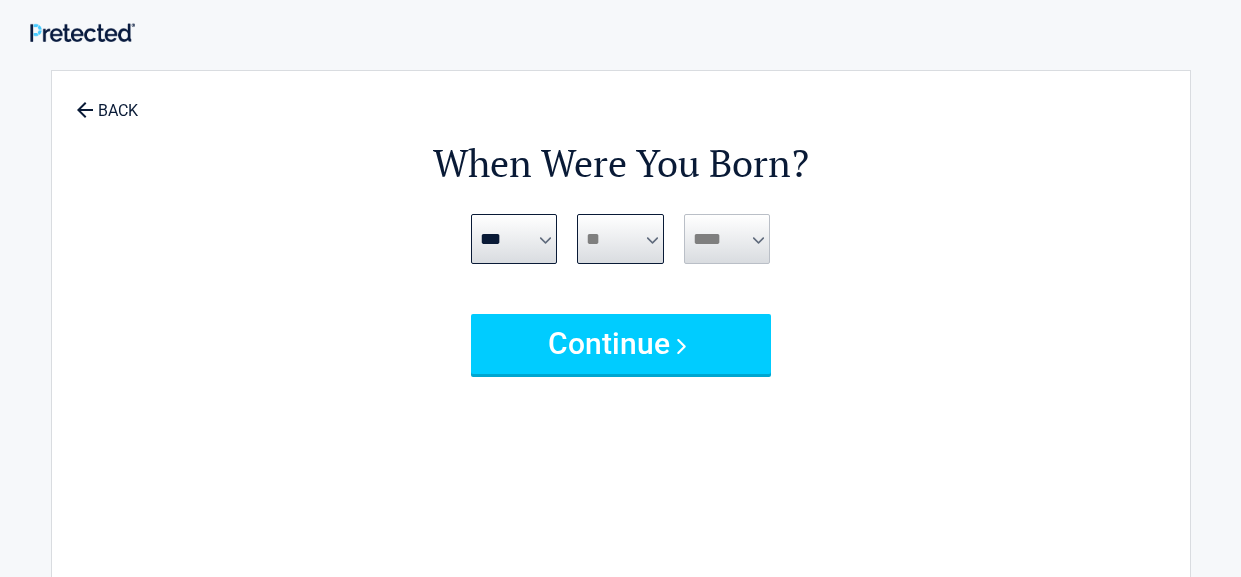 click on "*** * * * * * * * * * ** ** ** ** ** ** ** ** ** ** ** ** ** ** ** ** ** ** ** ** ** **" at bounding box center (620, 239) 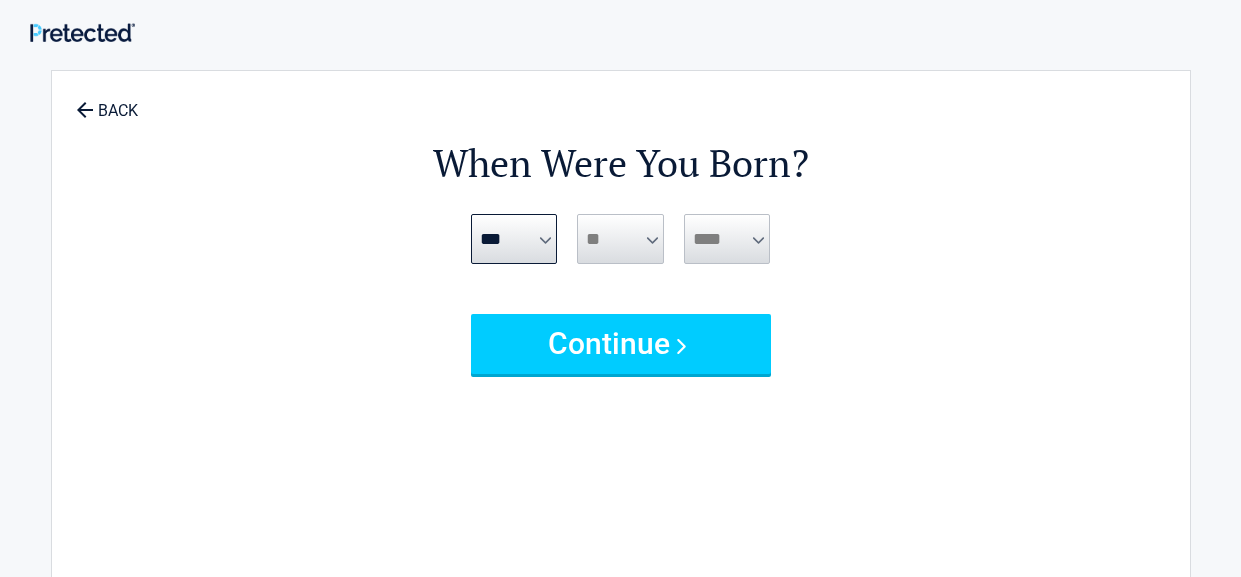 click on "****
****
****
****
****
****
****
****
****
****
****
****
****
****
****
****
****
****
****
****
****
****
****
****
****
****
****
****
****
****
****
****
****
****
****
****
****
****
****
****
****
****
****
****
****
****
****
****
****
****
****
****
****
****
****
****
****
****
****
****
****
****
**** ****" at bounding box center [727, 239] 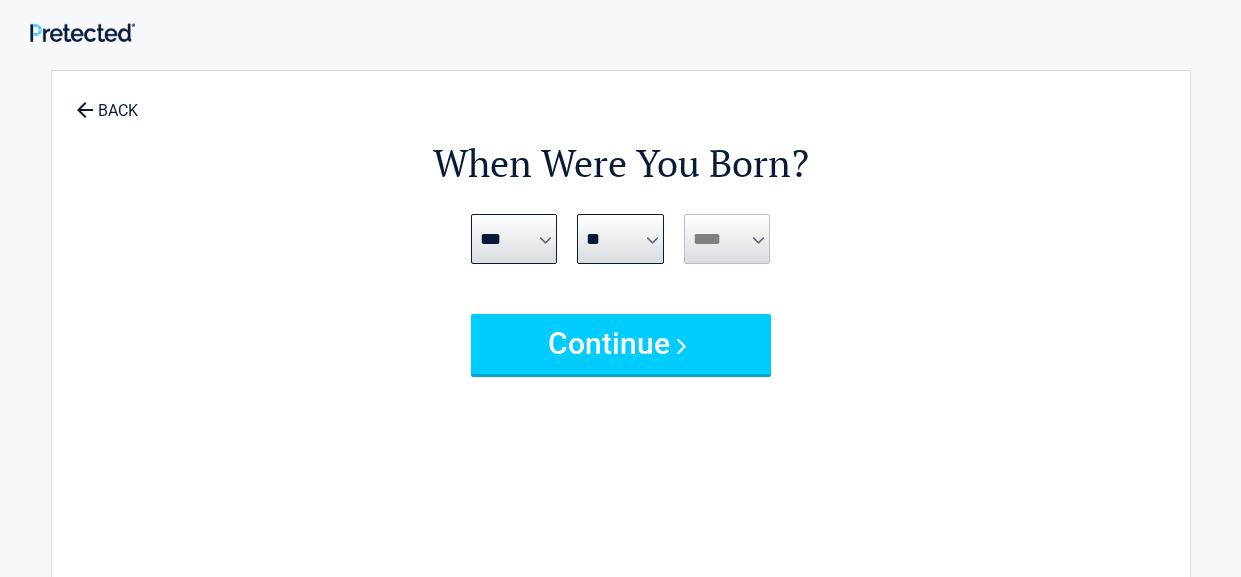 click on "****
****
****
****
****
****
****
****
****
****
****
****
****
****
****
****
****
****
****
****
****
****
****
****
****
****
****
****
****
****
****
****
****
****
****
****
****
****
****
****
****
****
****
****
****
****
****
****
****
****
****
****
****
****
****
****
****
****
****
****
****
****
**** ****" at bounding box center [727, 239] 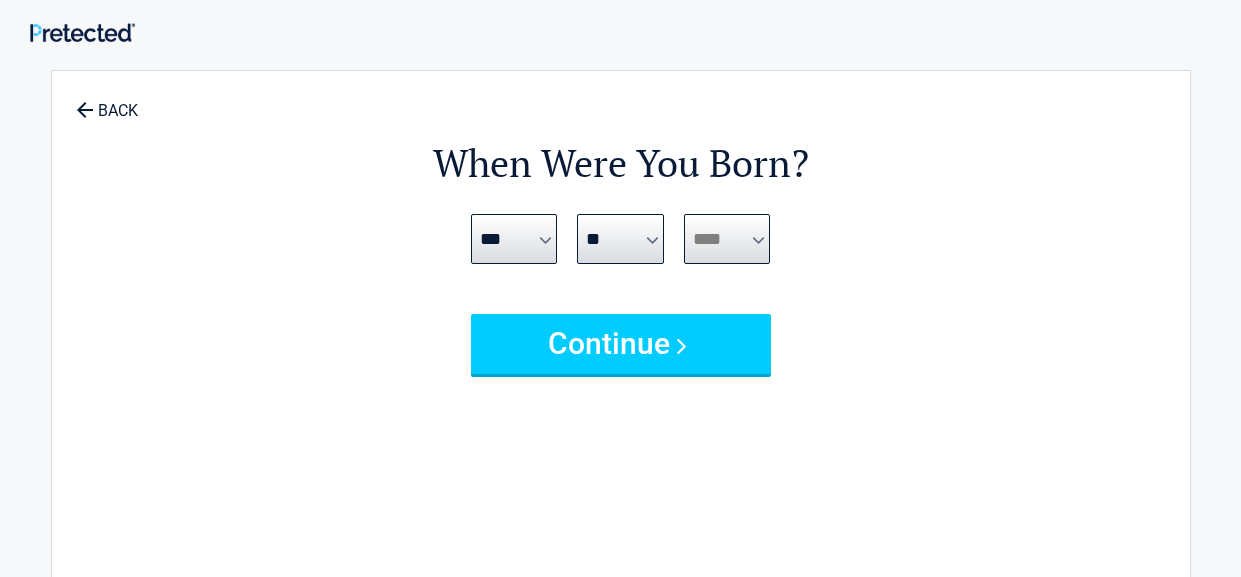 click on "****
****
****
****
****
****
****
****
****
****
****
****
****
****
****
****
****
****
****
****
****
****
****
****
****
****
****
****
****
****
****
****
****
****
****
****
****
****
****
****
****
****
****
****
****
****
****
****
****
****
****
****
****
****
****
****
****
****
****
****
****
****
****
****" at bounding box center [727, 239] 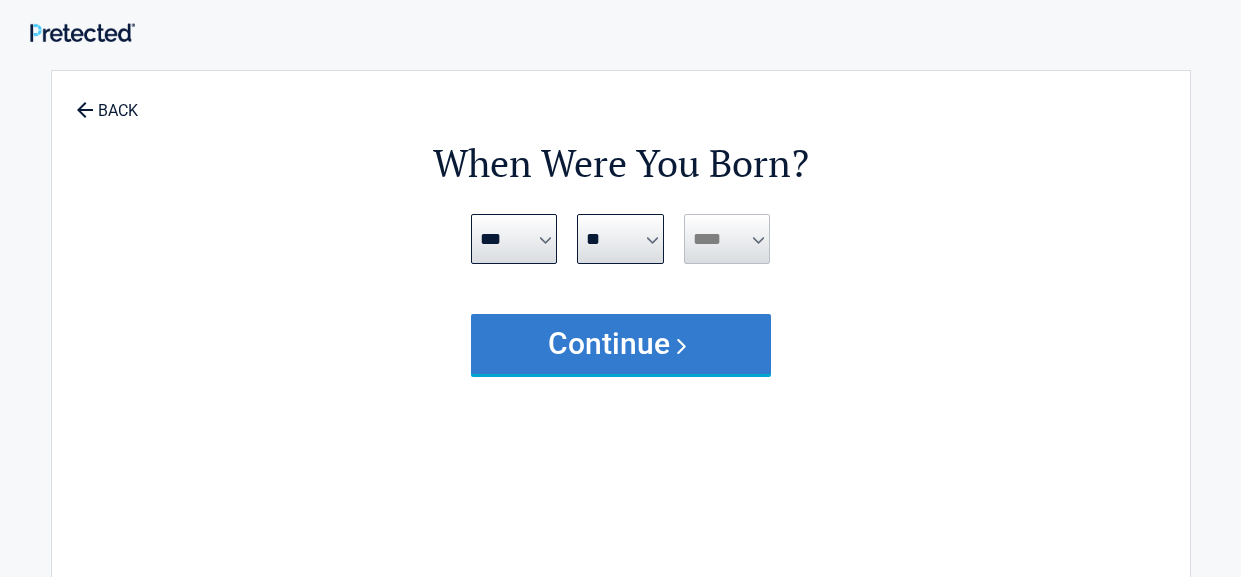 click on "Continue" at bounding box center [621, 344] 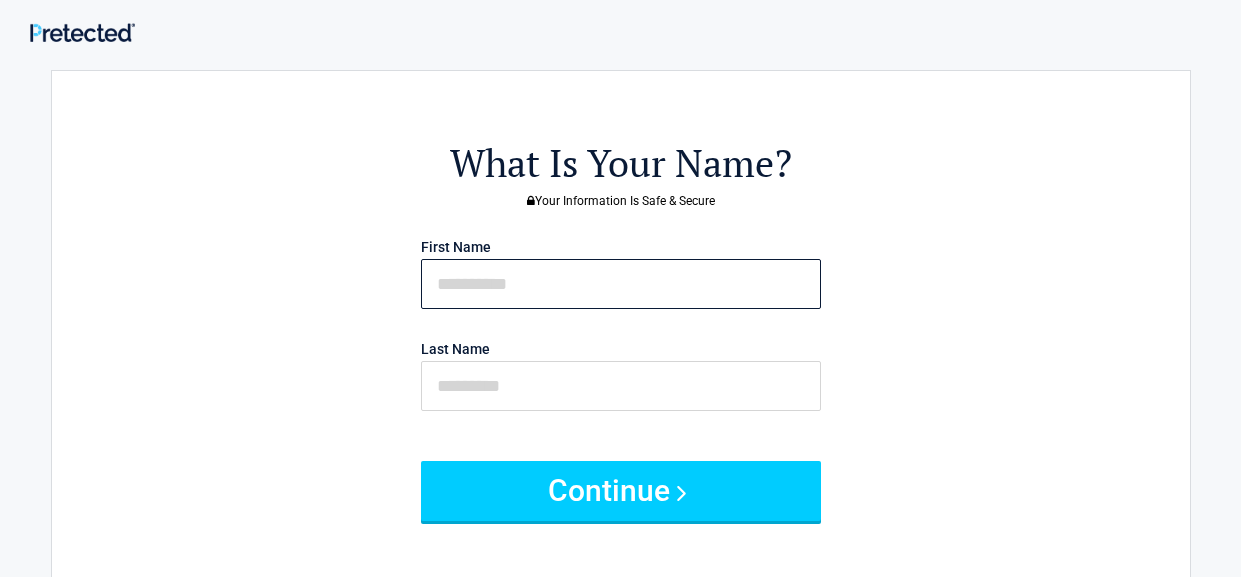 click at bounding box center (621, 284) 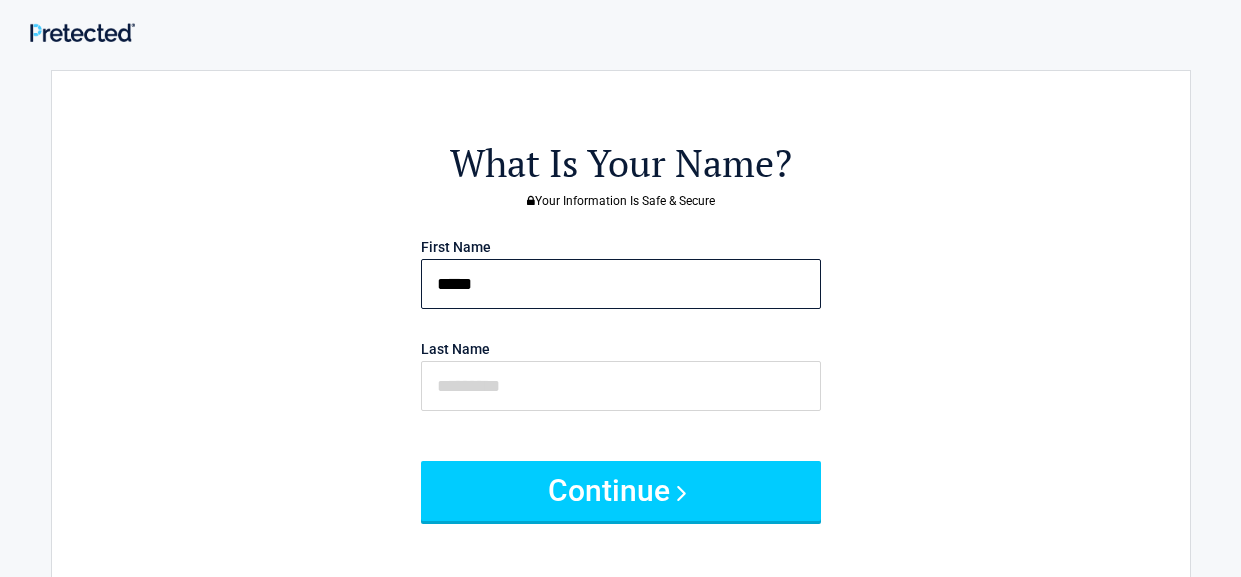 type on "*****" 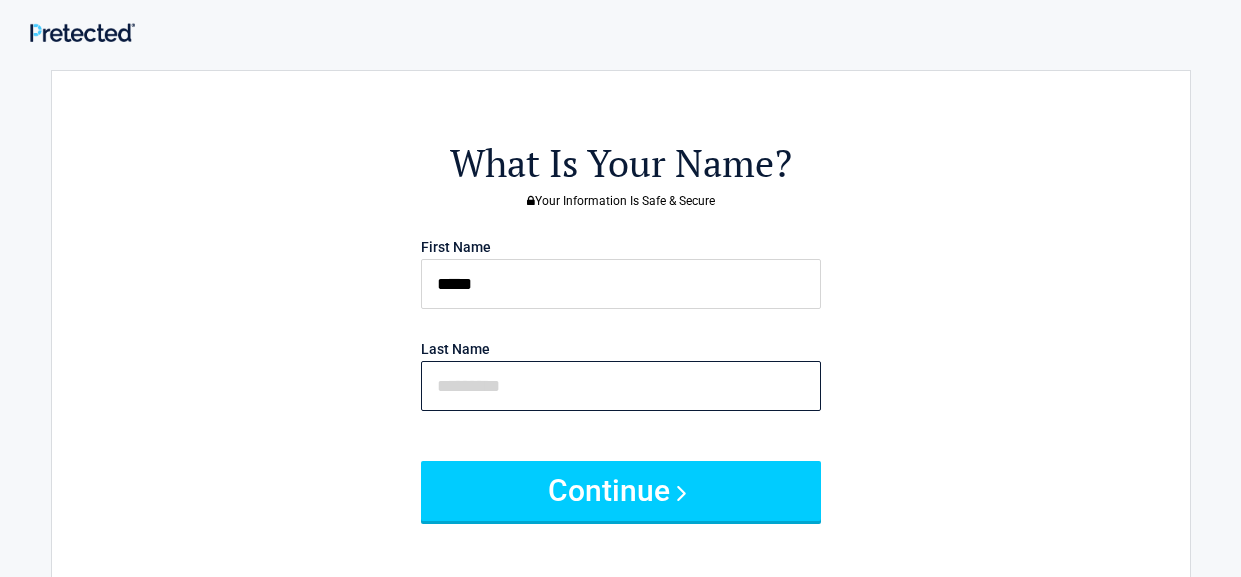 click at bounding box center [621, 386] 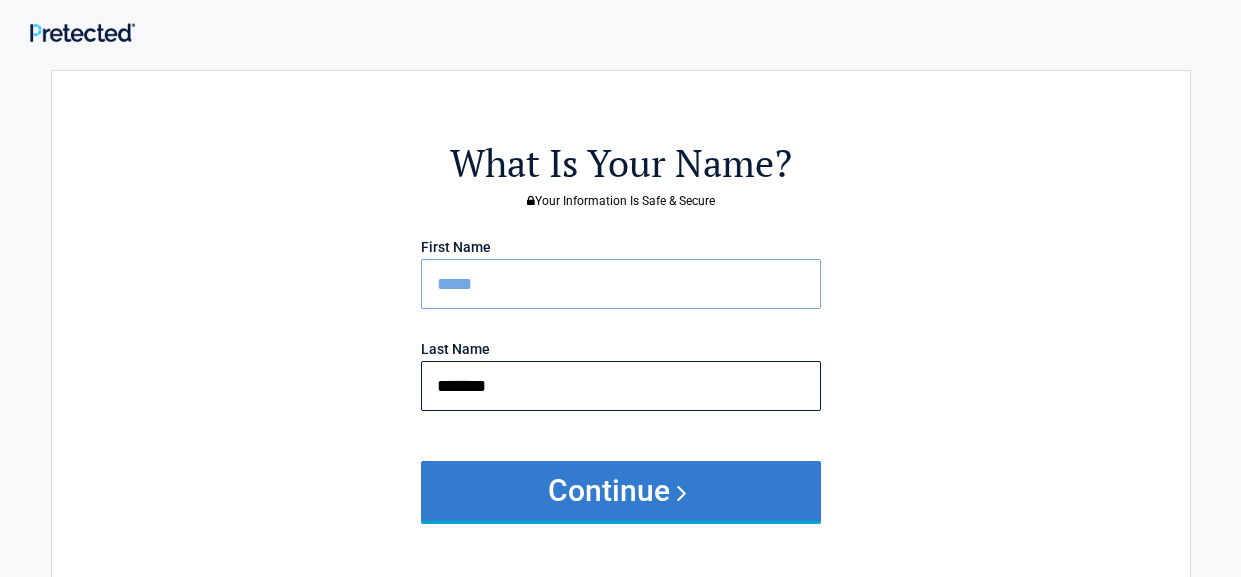 type on "*******" 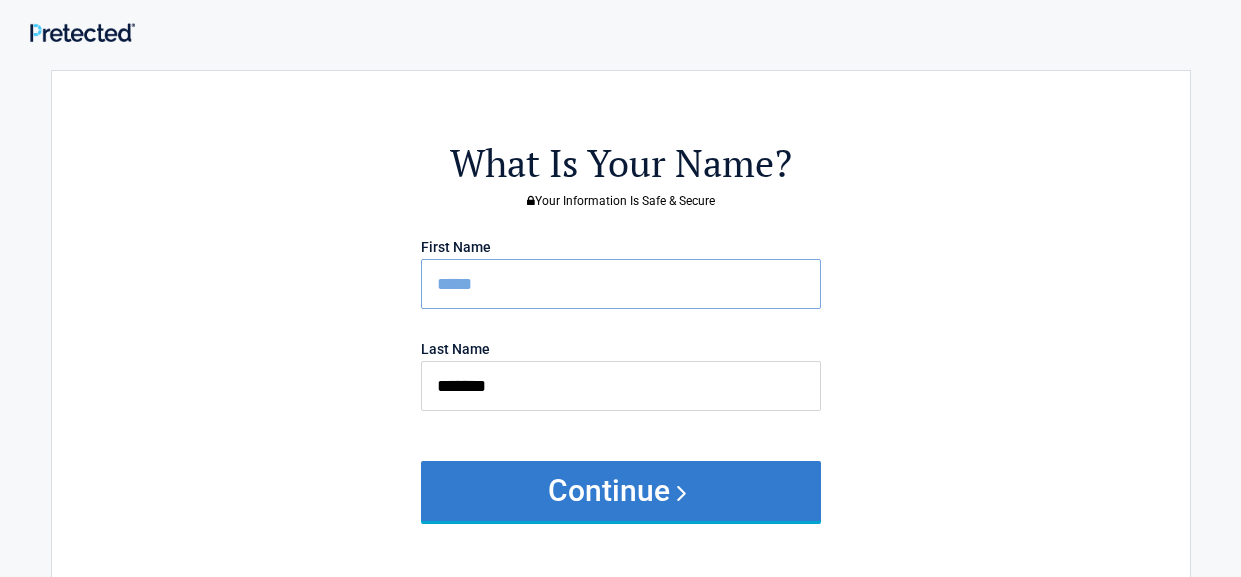 click on "Continue" at bounding box center [621, 491] 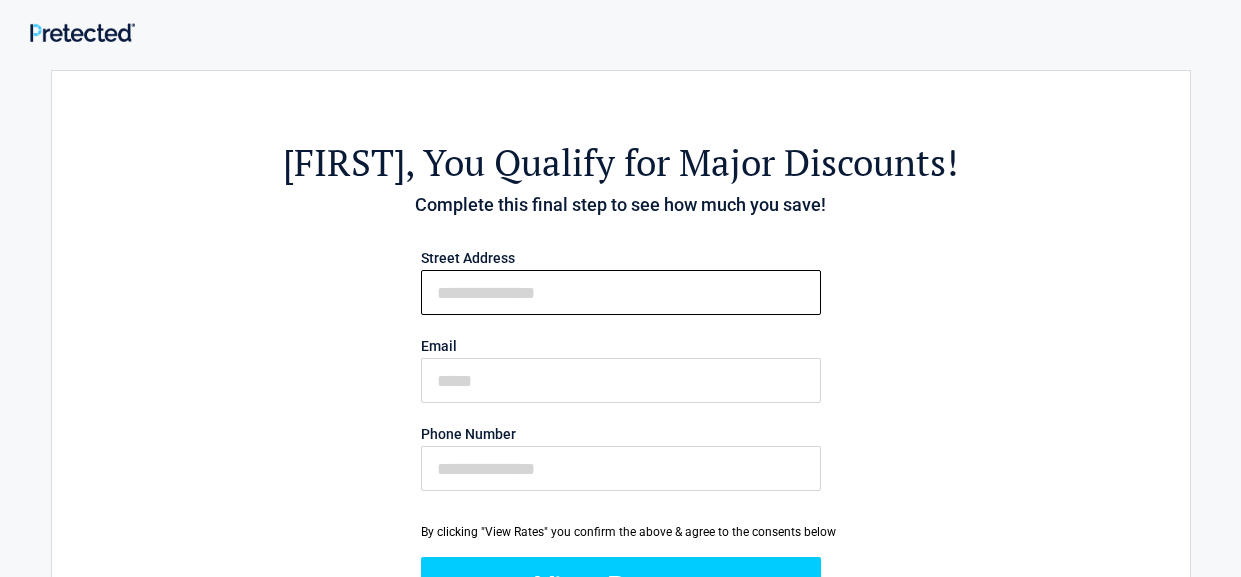 click on "First Name" at bounding box center (621, 292) 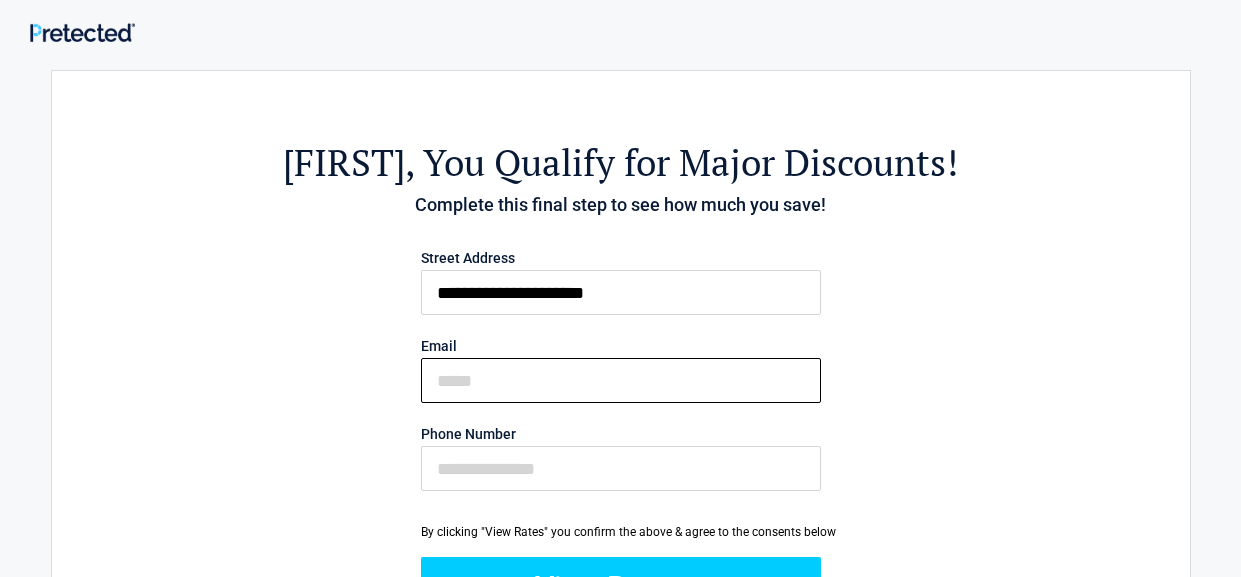type on "**********" 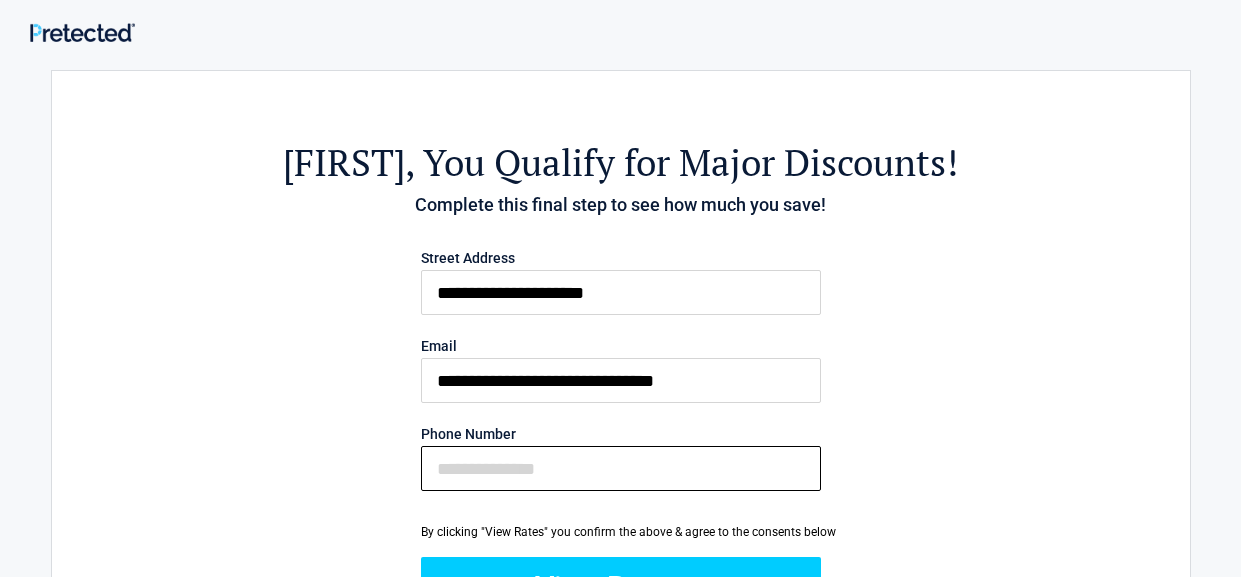 type on "**********" 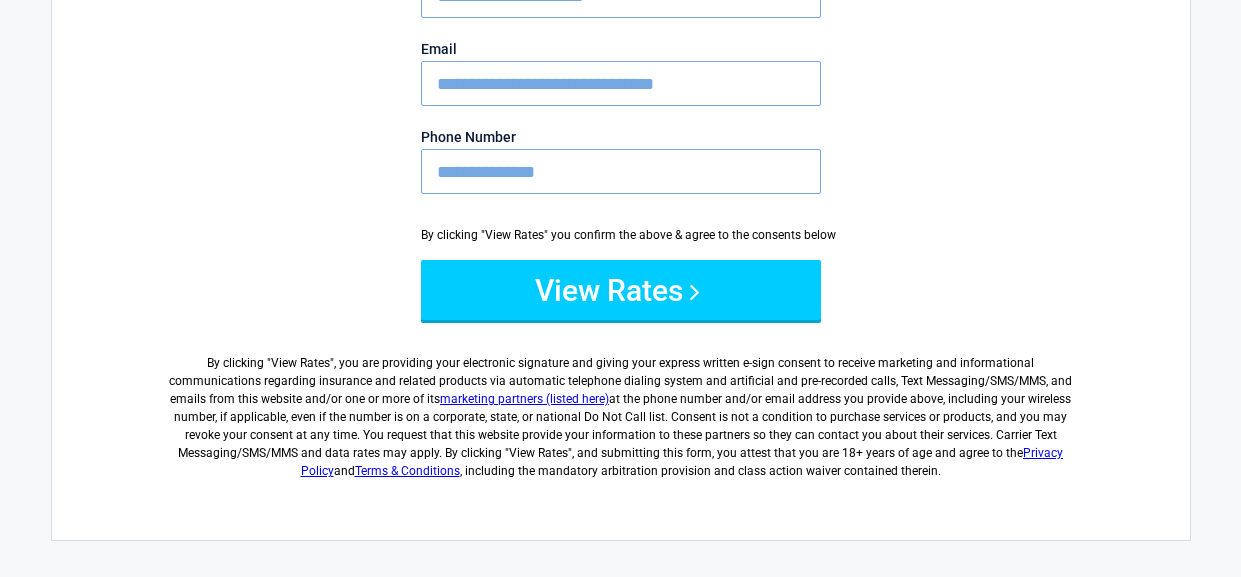 scroll, scrollTop: 310, scrollLeft: 0, axis: vertical 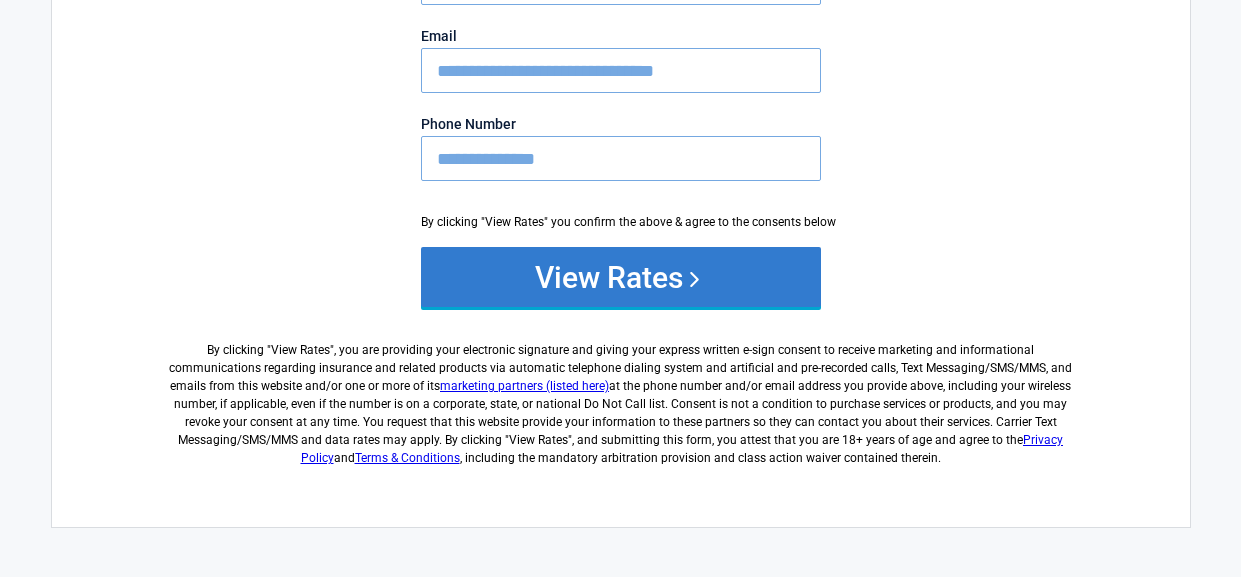 click on "View Rates" at bounding box center [621, 277] 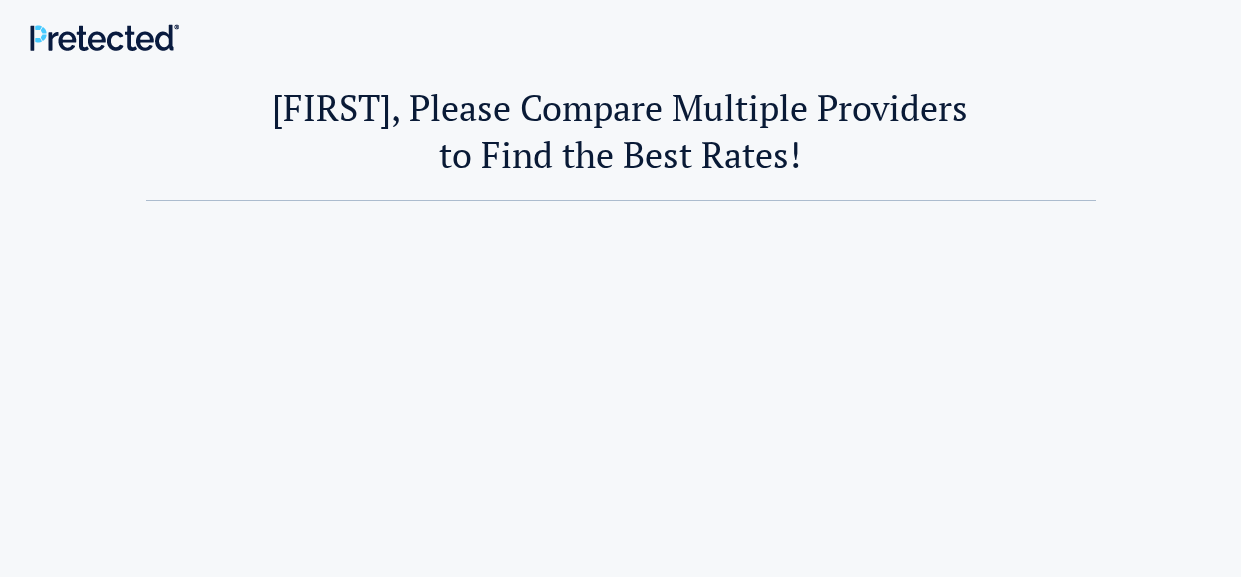 scroll, scrollTop: 0, scrollLeft: 0, axis: both 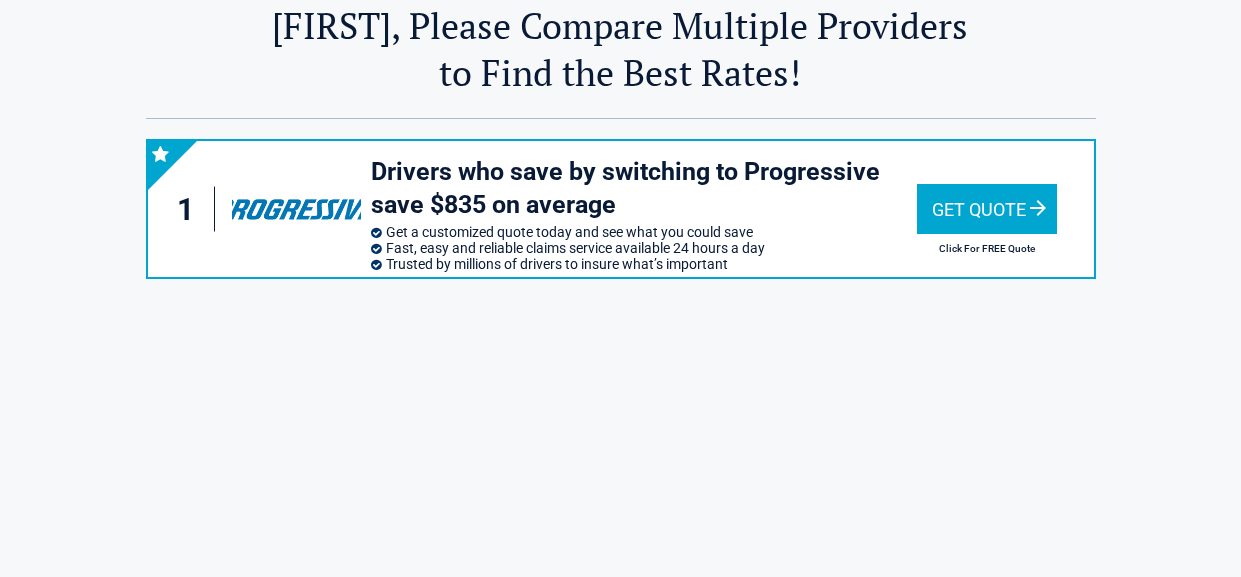 click on "Get Quote" at bounding box center [987, 209] 